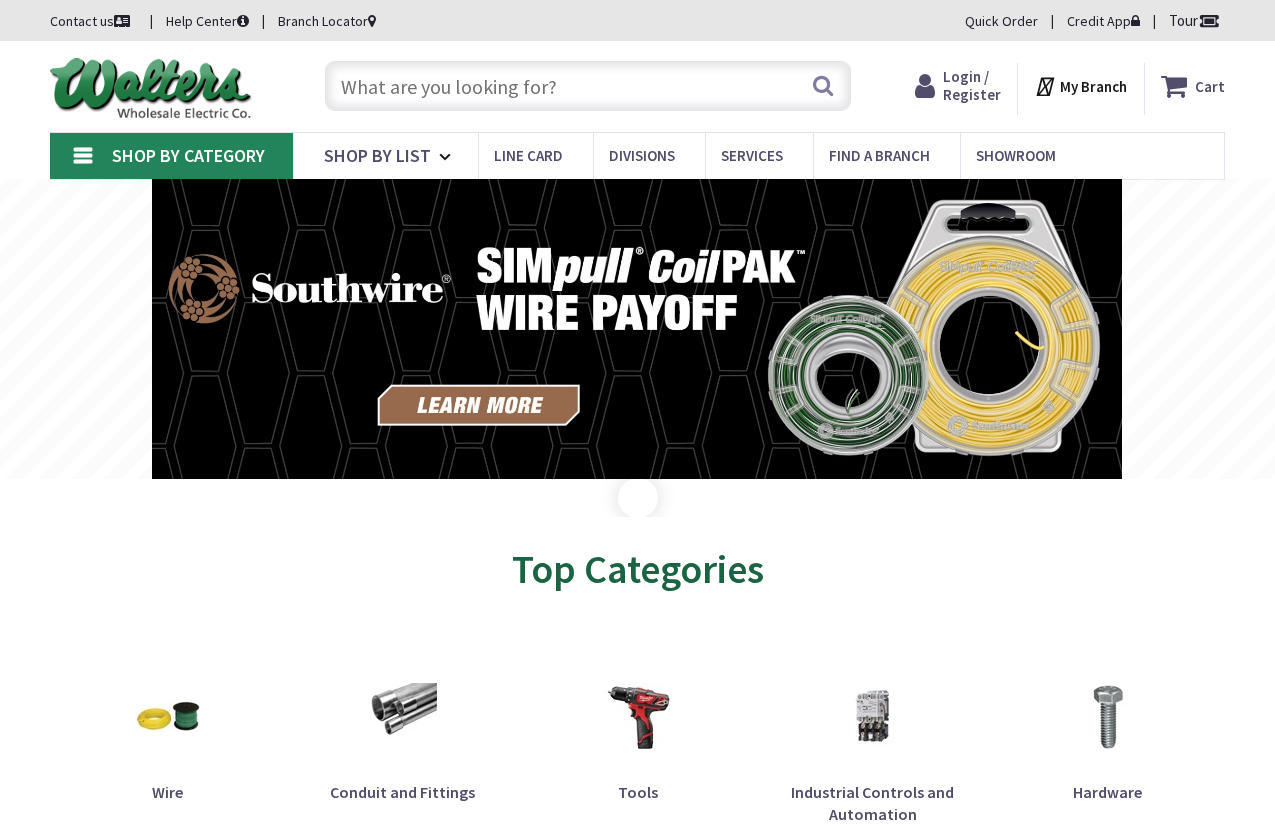 scroll, scrollTop: 0, scrollLeft: 0, axis: both 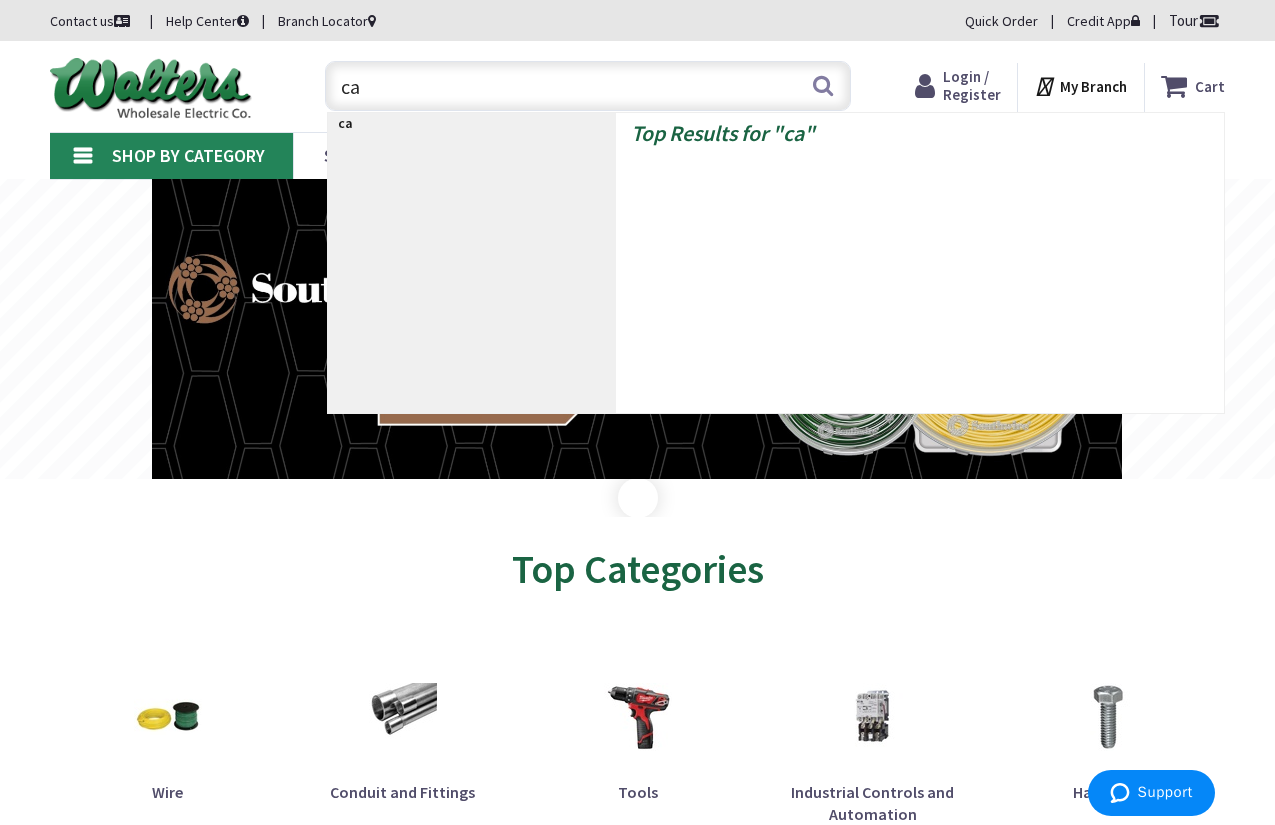 type on "c" 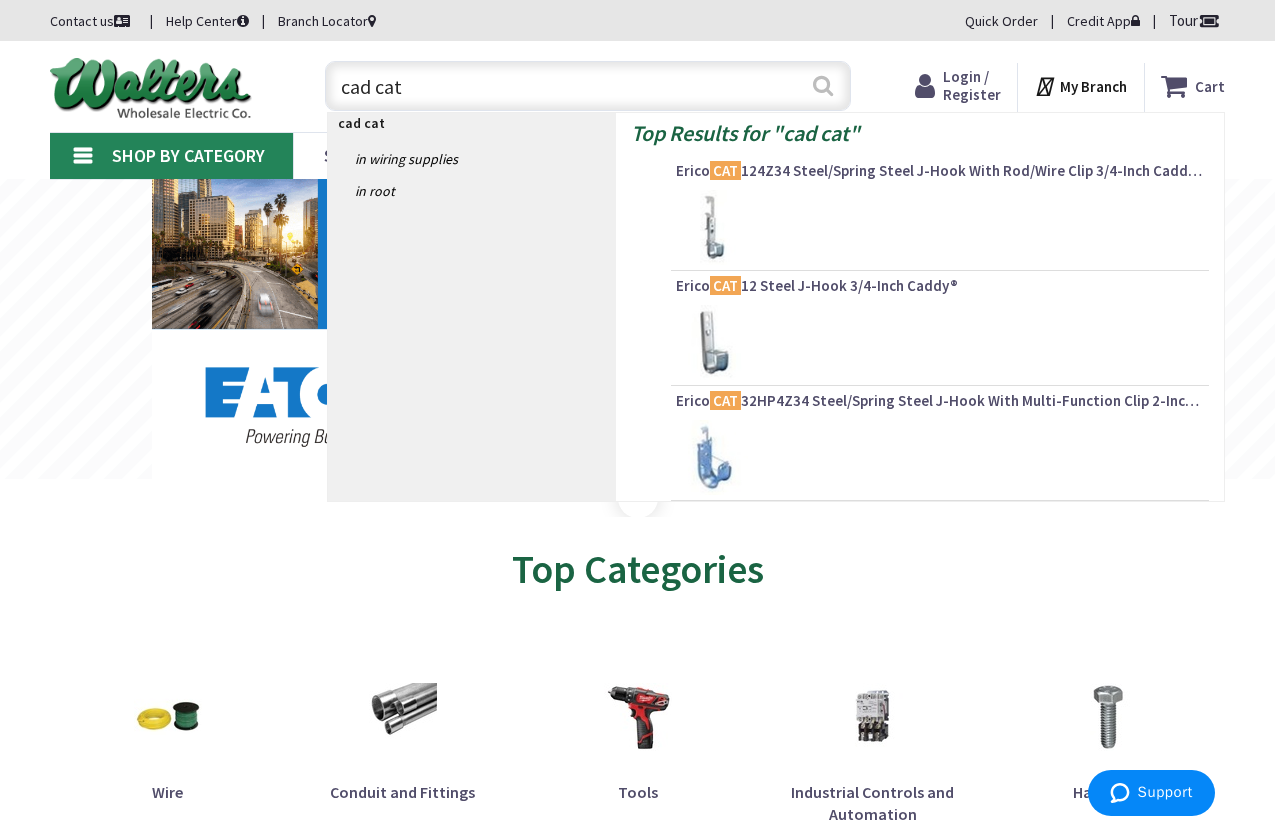 type on "cad cat" 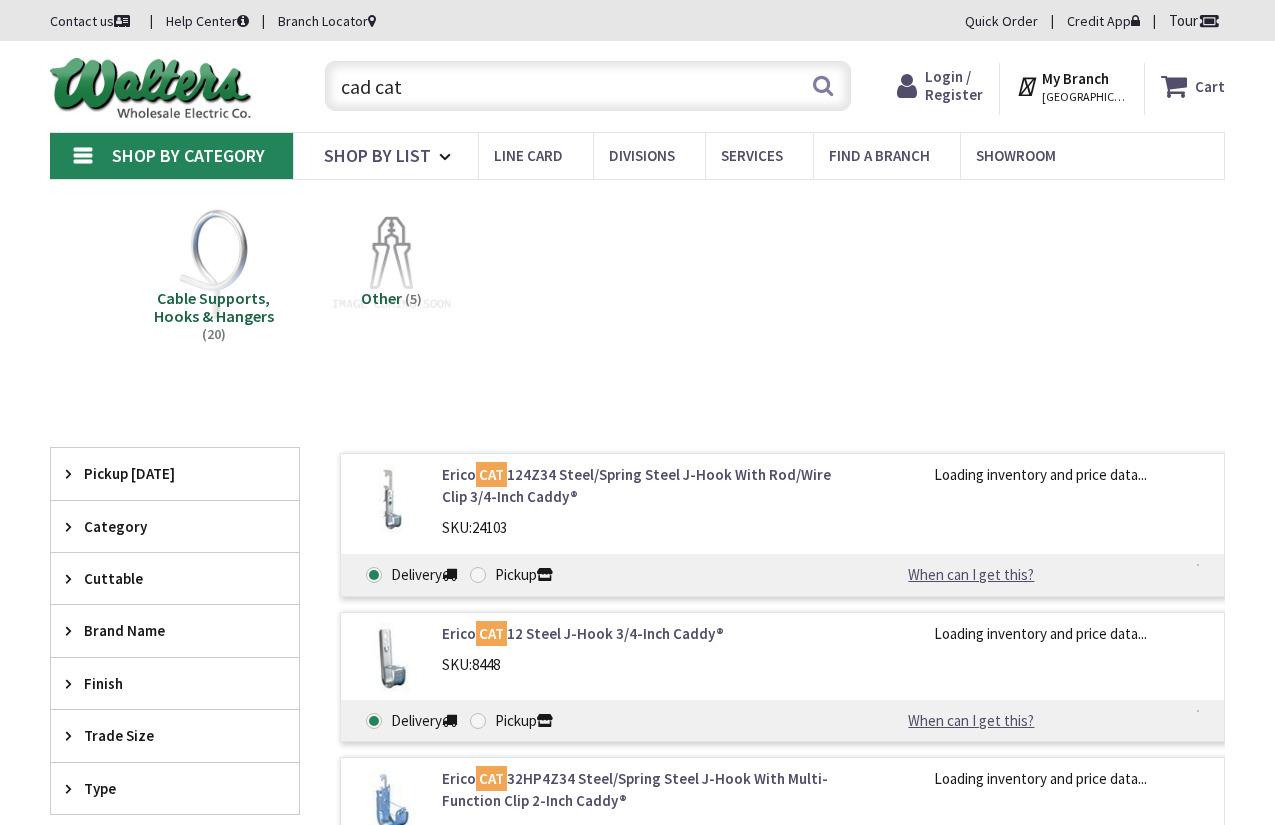 scroll, scrollTop: 0, scrollLeft: 0, axis: both 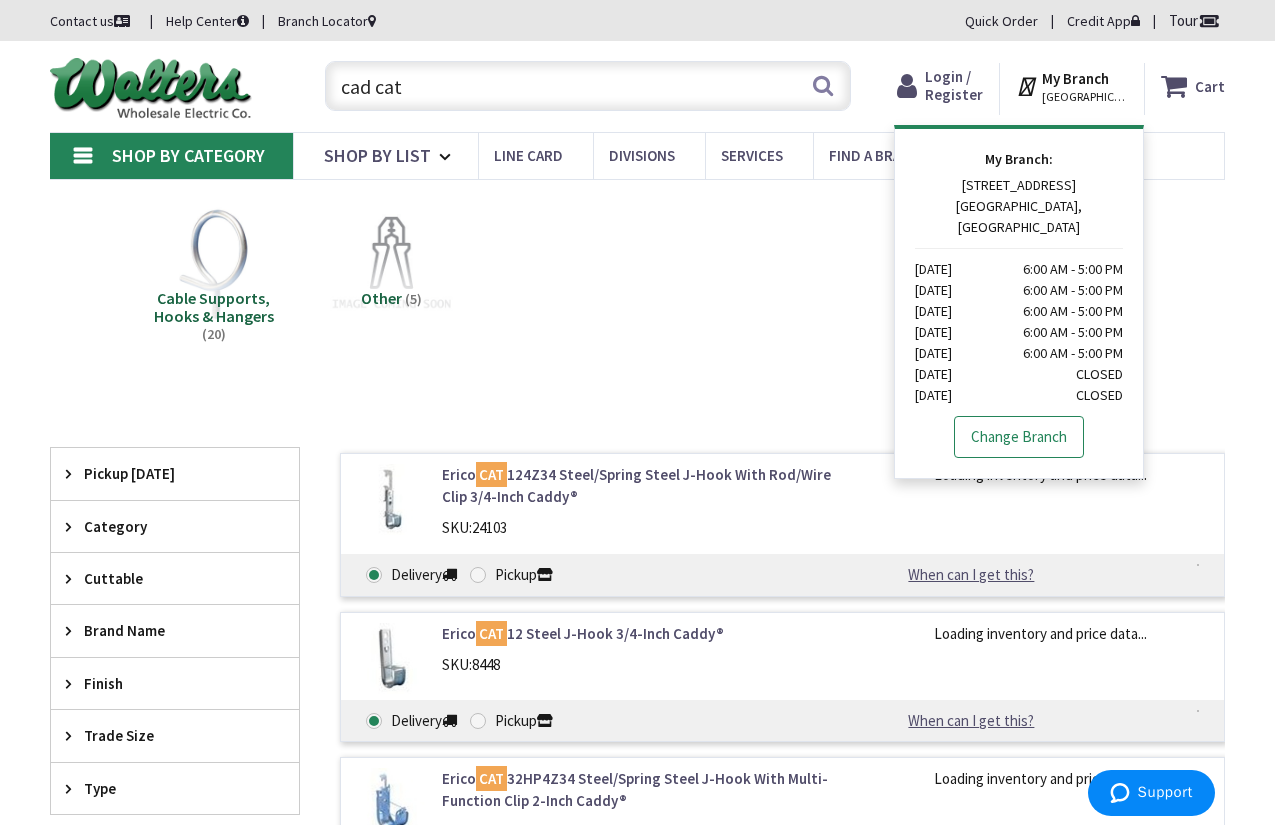 click on "Change Branch" at bounding box center (1019, 437) 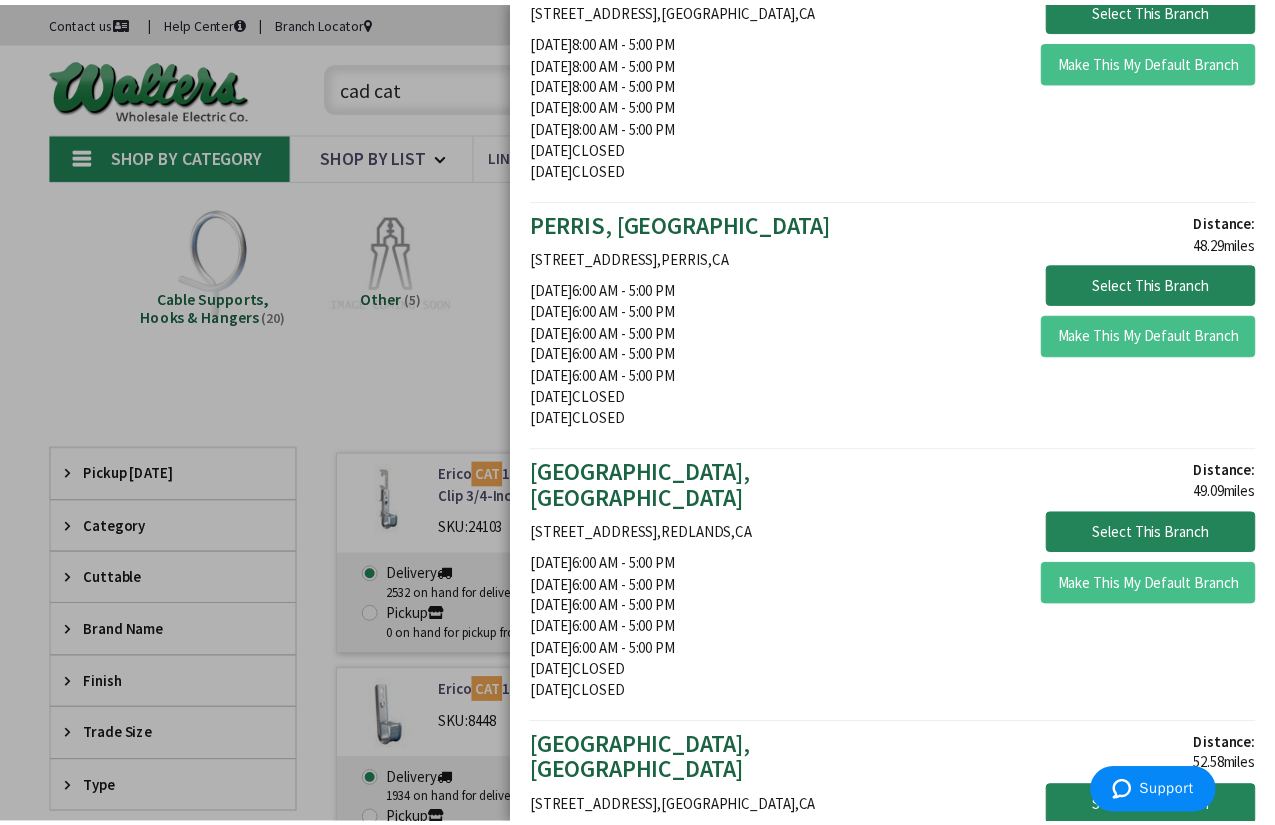 scroll, scrollTop: 6600, scrollLeft: 0, axis: vertical 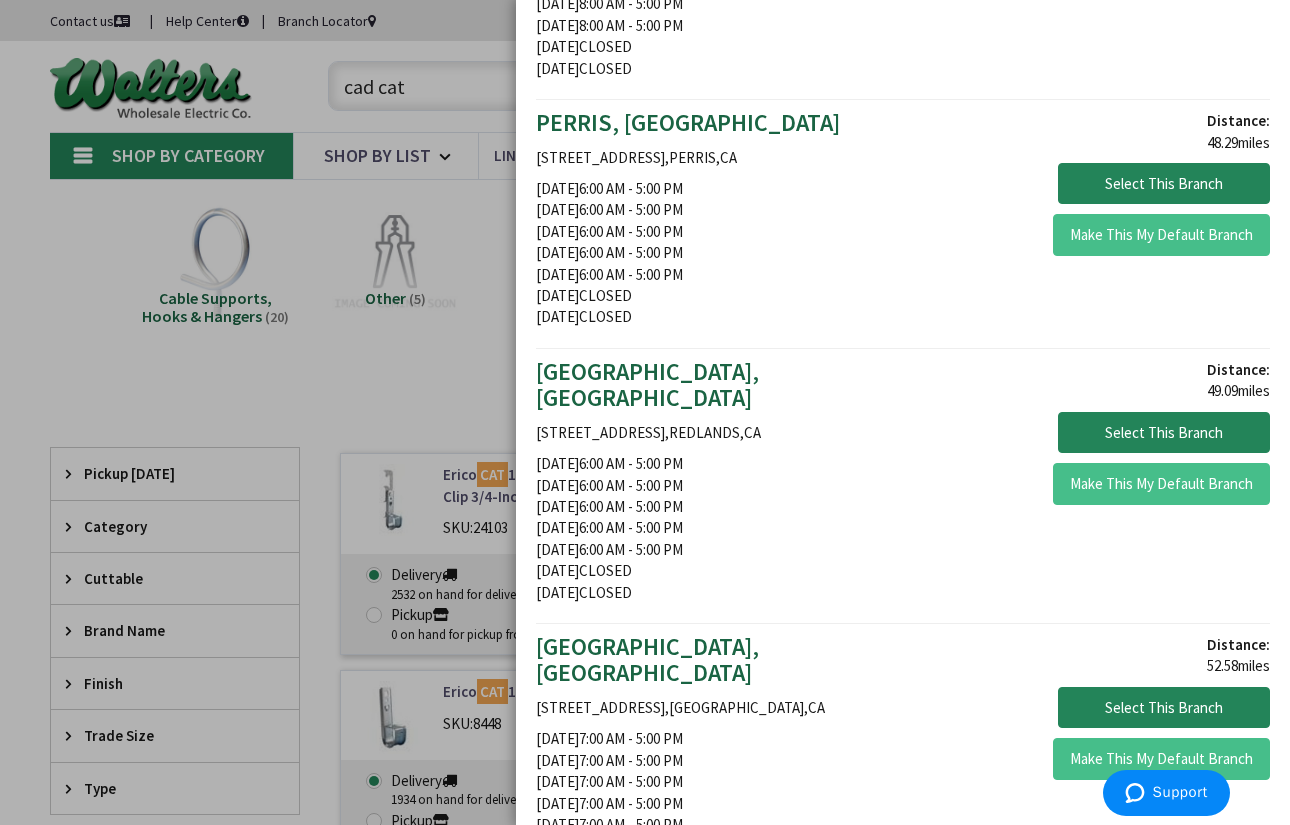 click on "Select This Branch" at bounding box center [1164, 983] 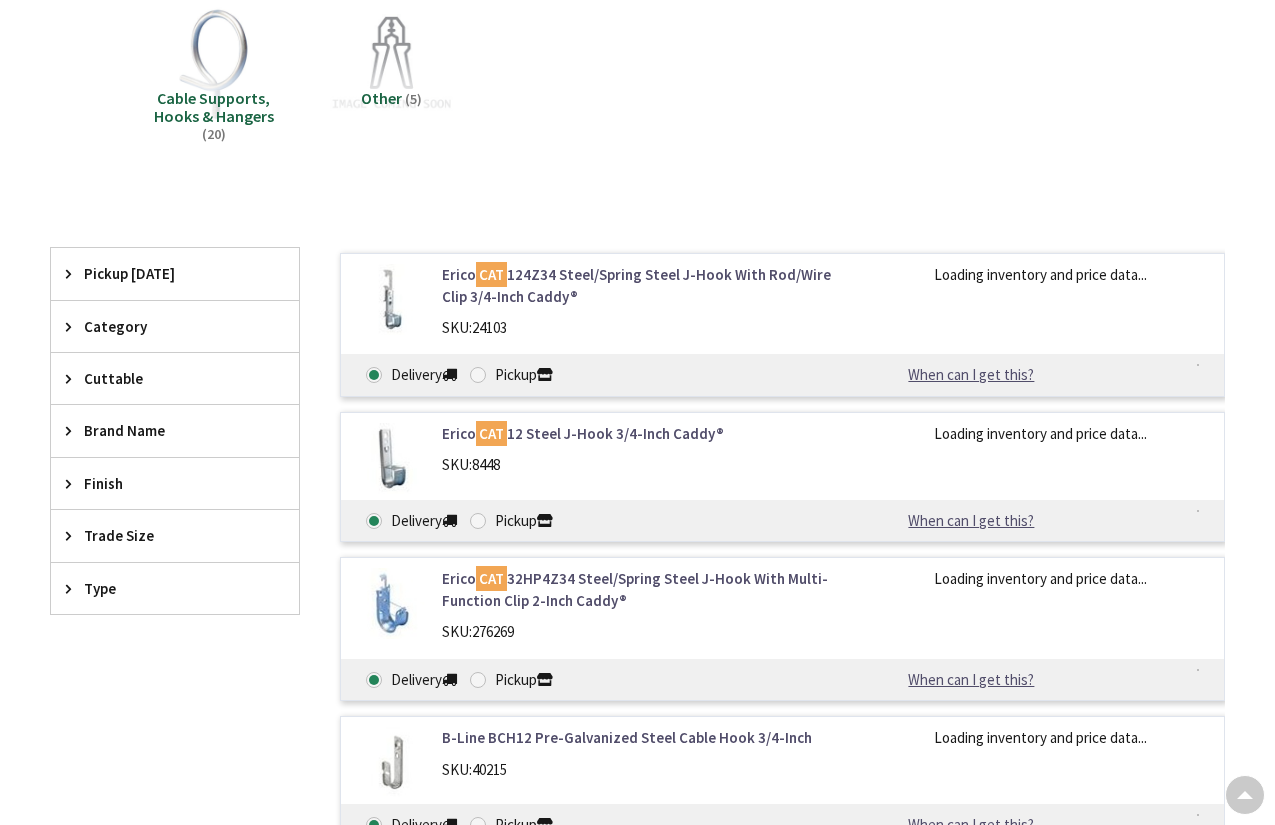 scroll, scrollTop: 200, scrollLeft: 0, axis: vertical 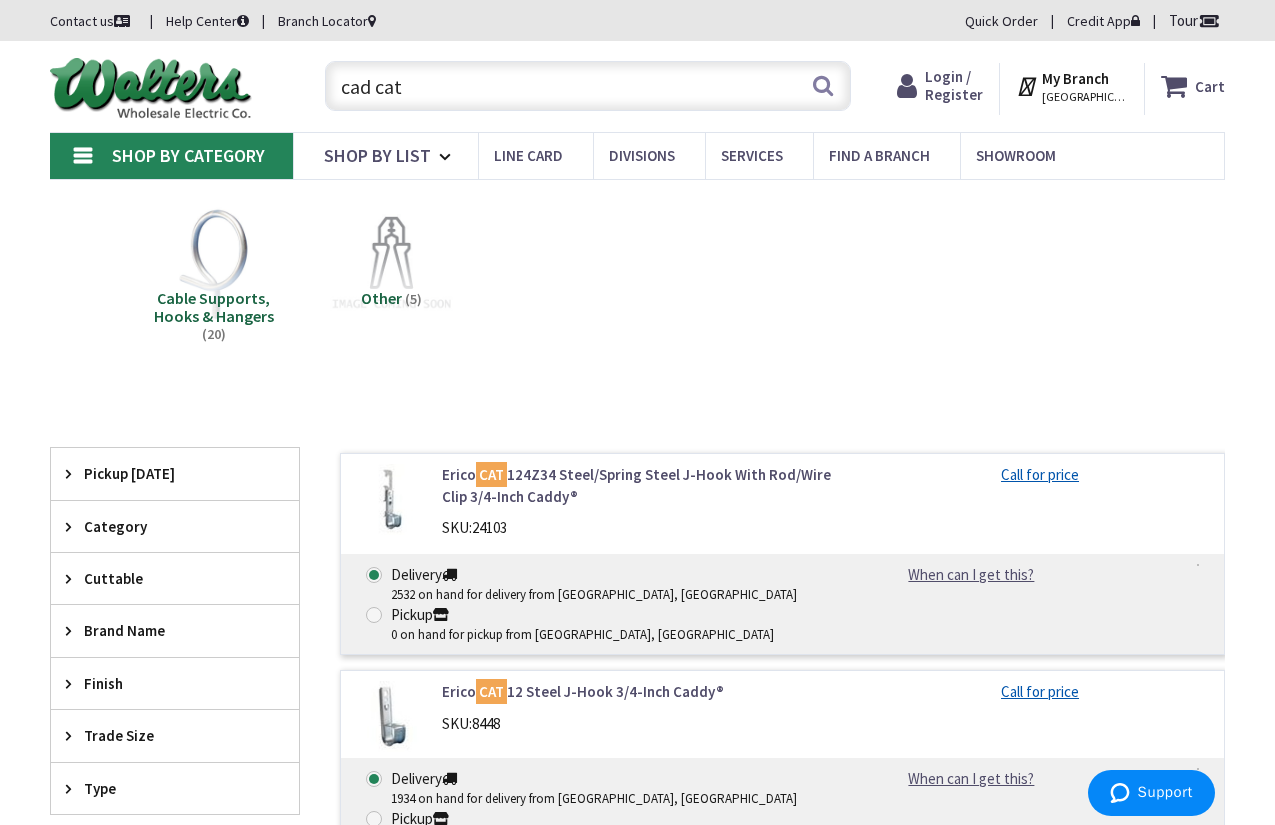 click on "cad cat" at bounding box center (588, 86) 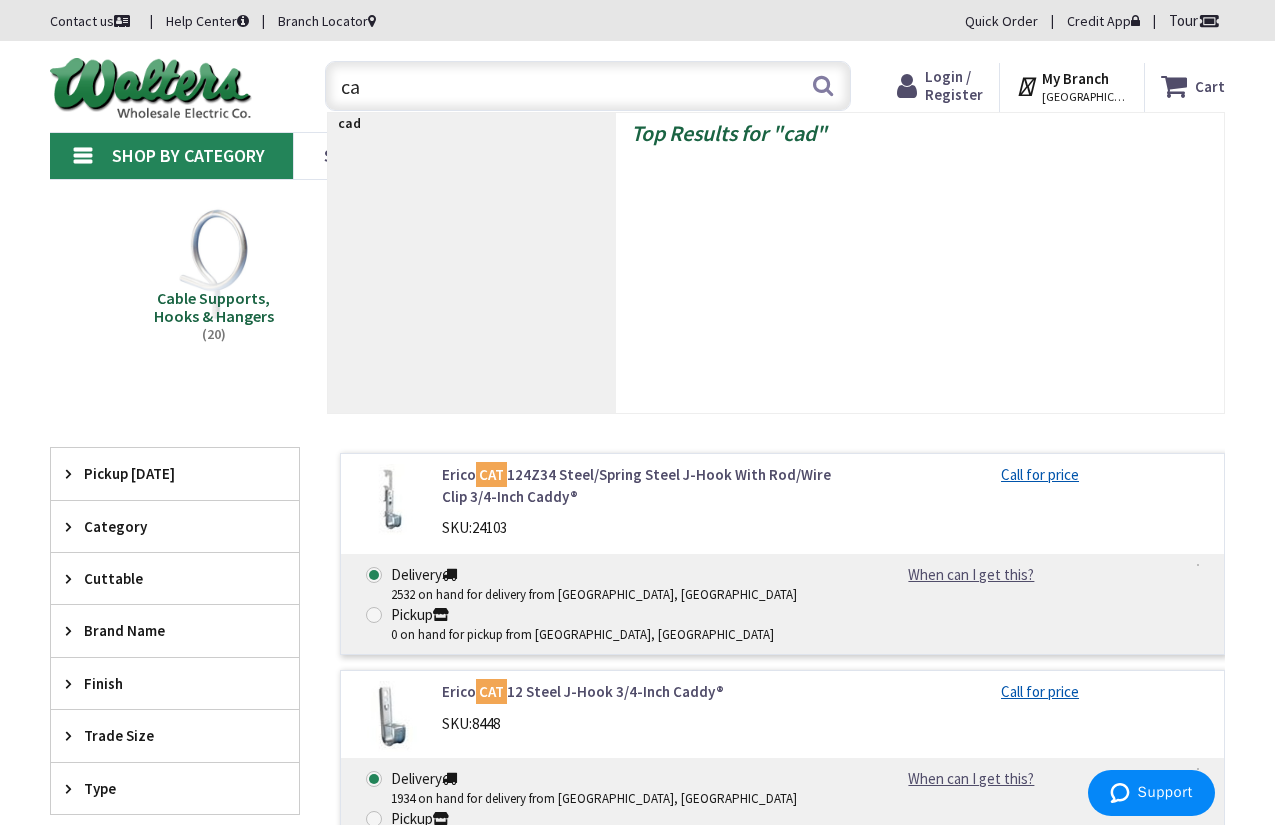 type on "c" 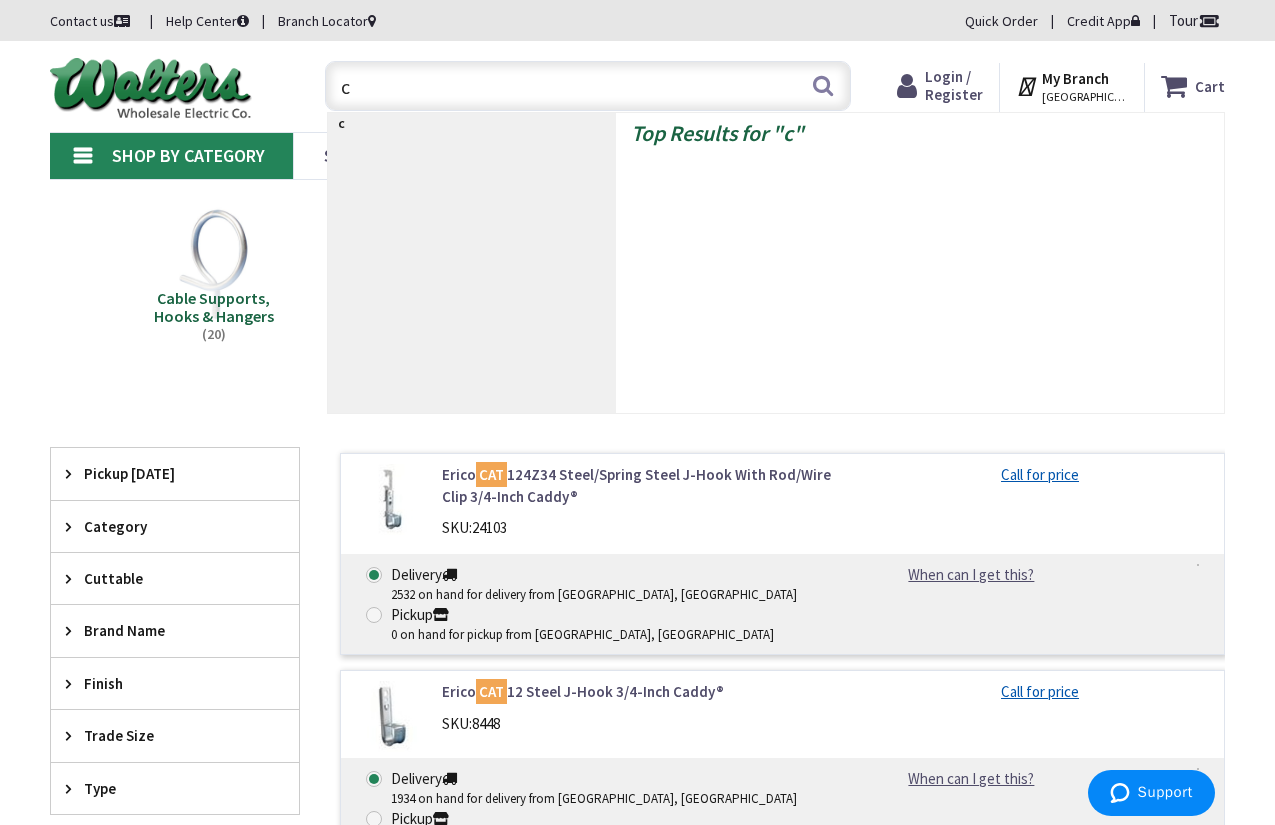 type 